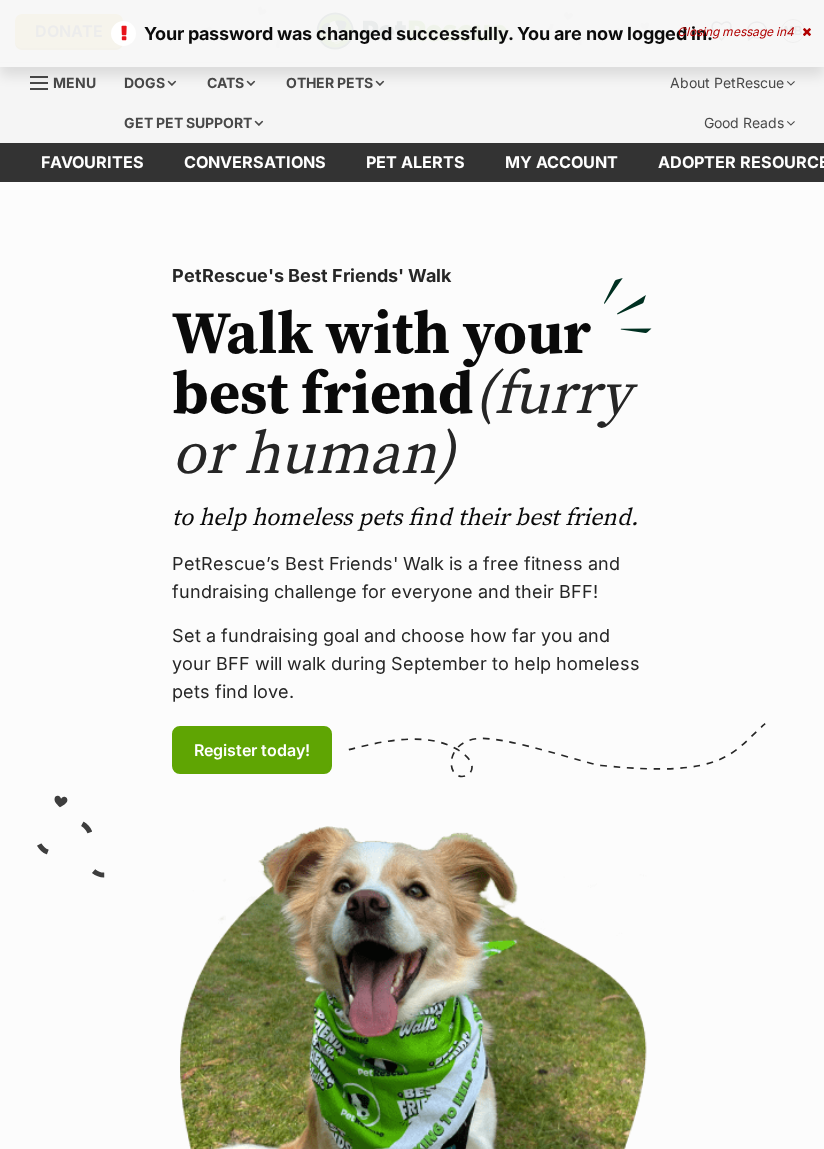 scroll, scrollTop: 0, scrollLeft: 0, axis: both 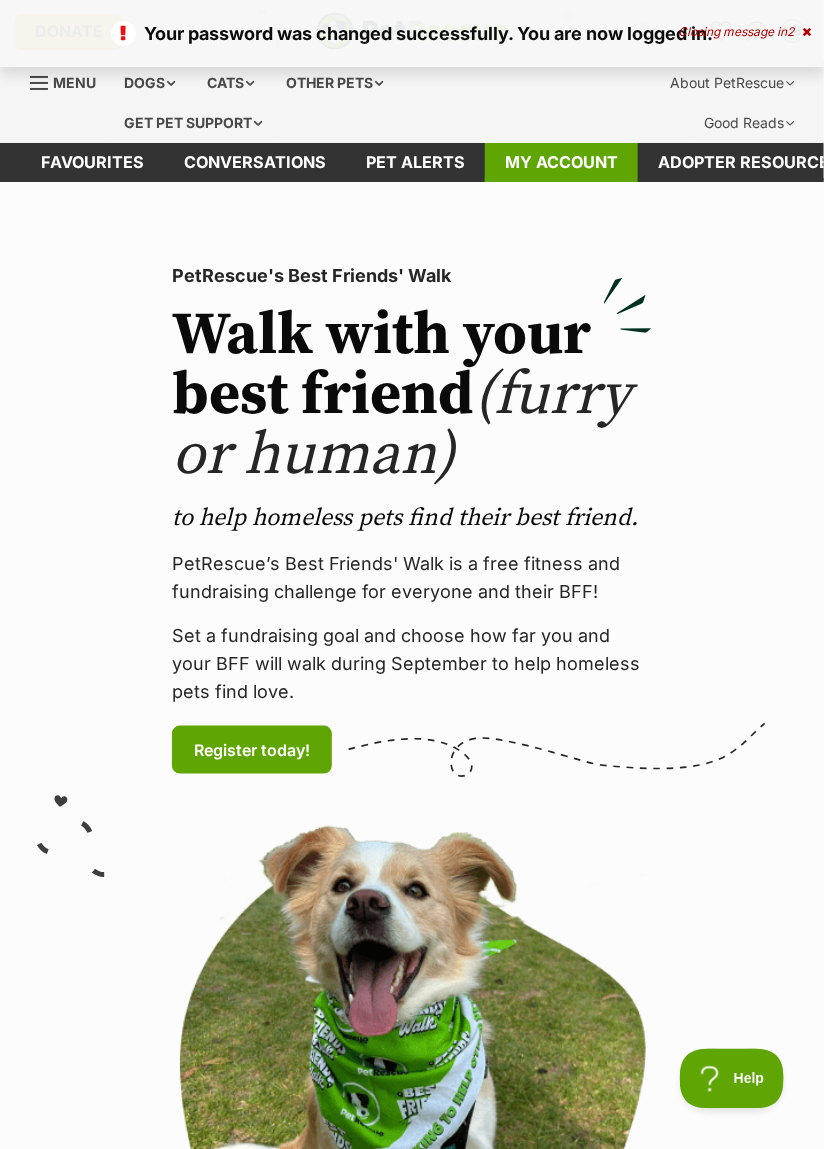 click on "My account" at bounding box center (561, 162) 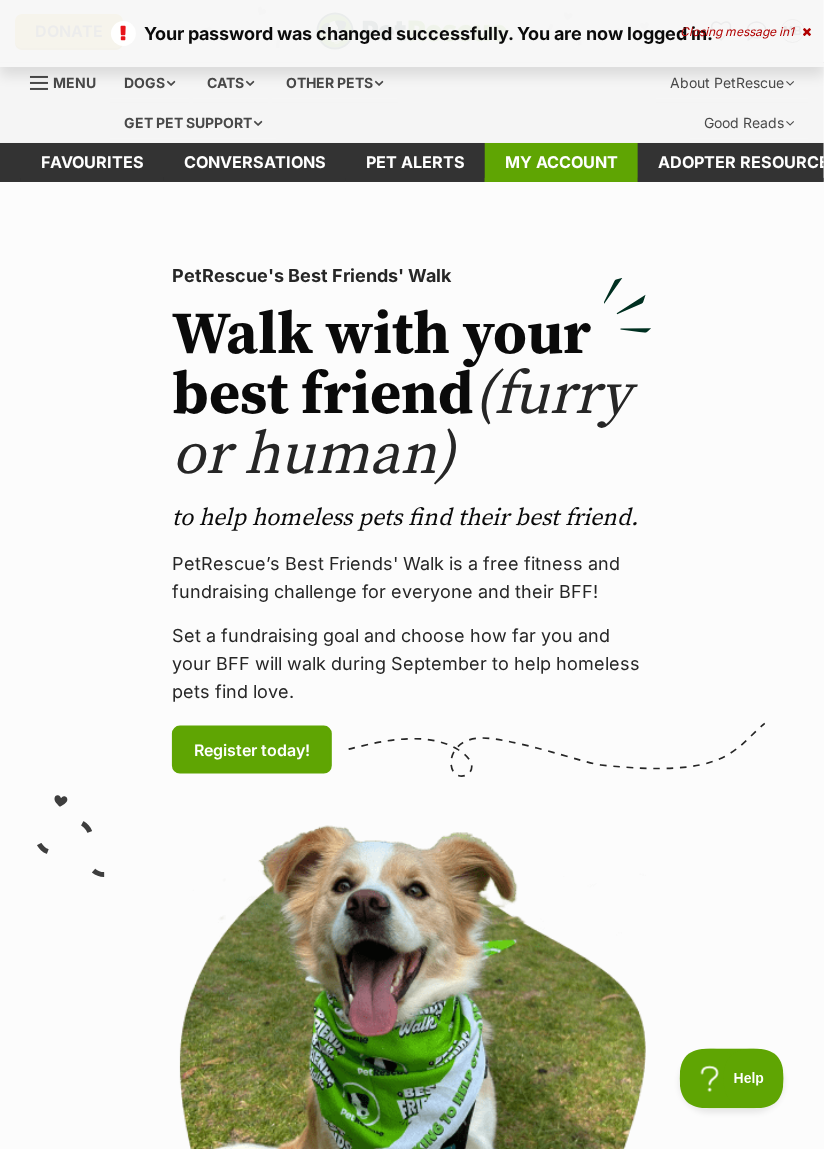 scroll, scrollTop: 0, scrollLeft: 0, axis: both 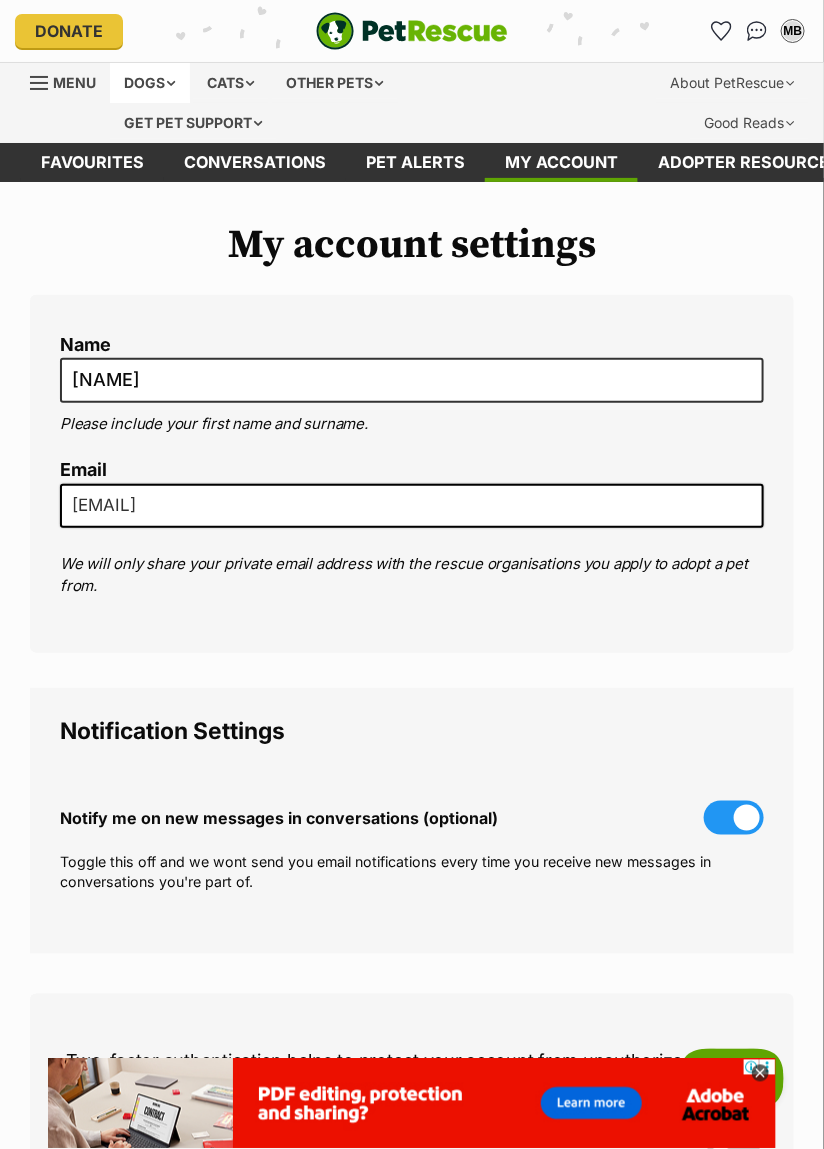 click on "Dogs" at bounding box center (150, 83) 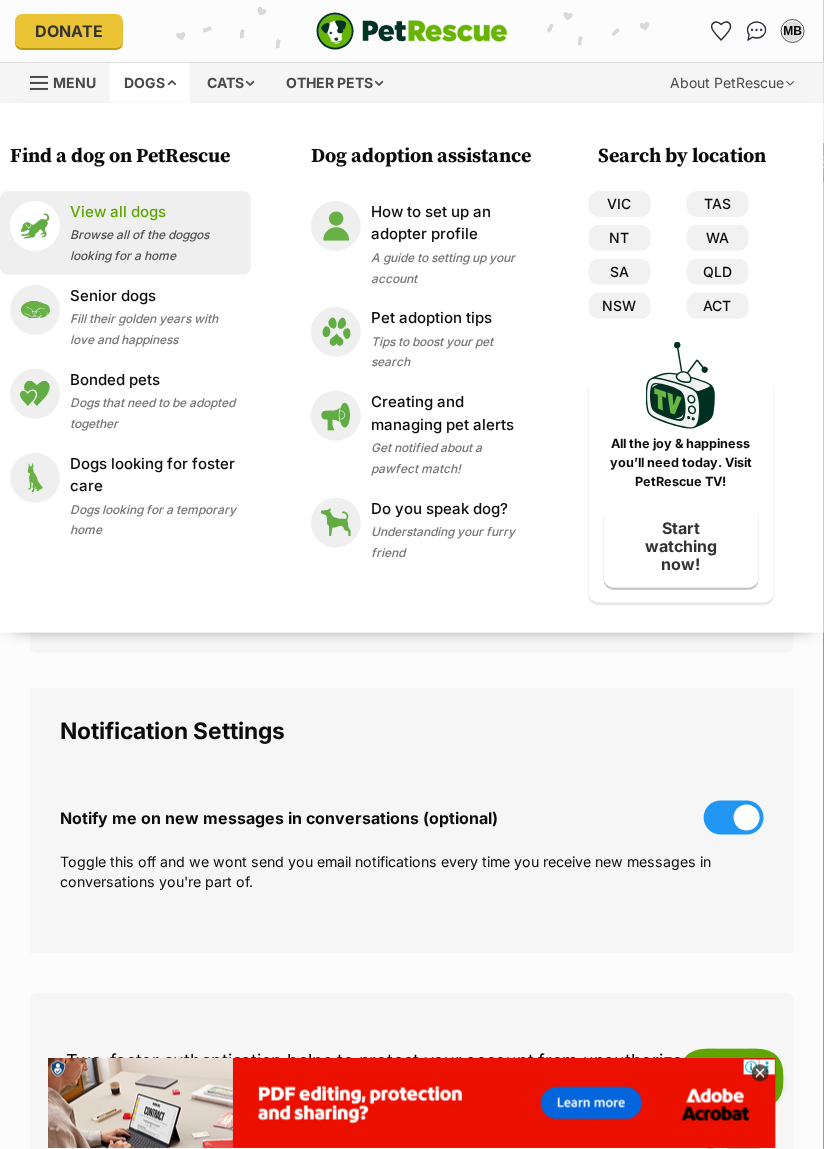 click on "Browse all of the doggos looking for a home" at bounding box center [139, 245] 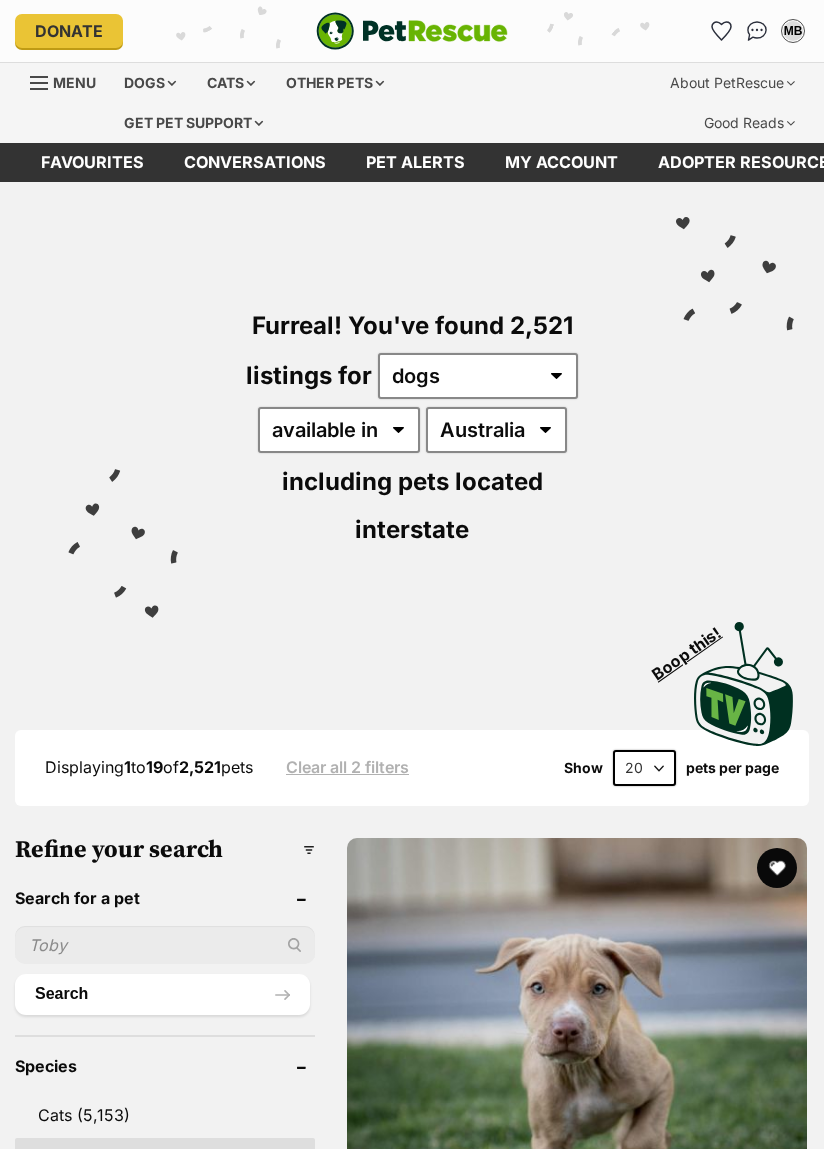 scroll, scrollTop: 0, scrollLeft: 0, axis: both 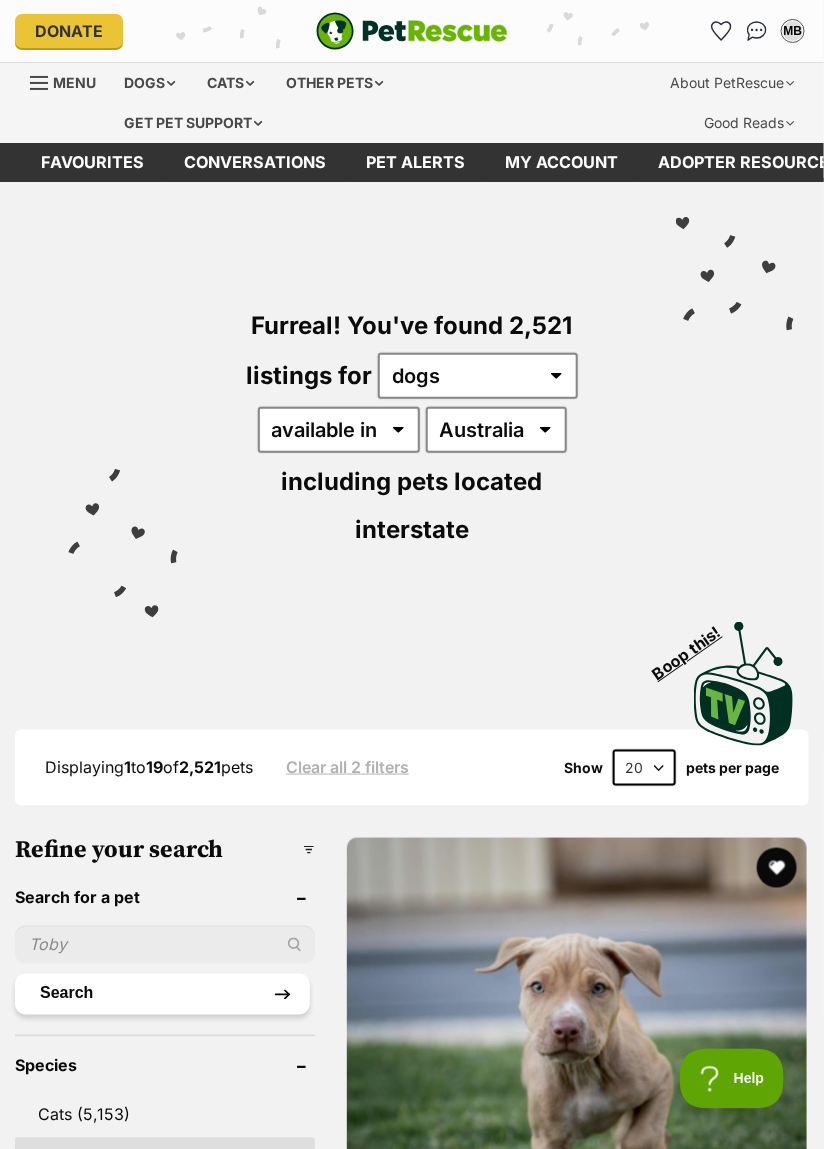 click on "Search" at bounding box center [162, 994] 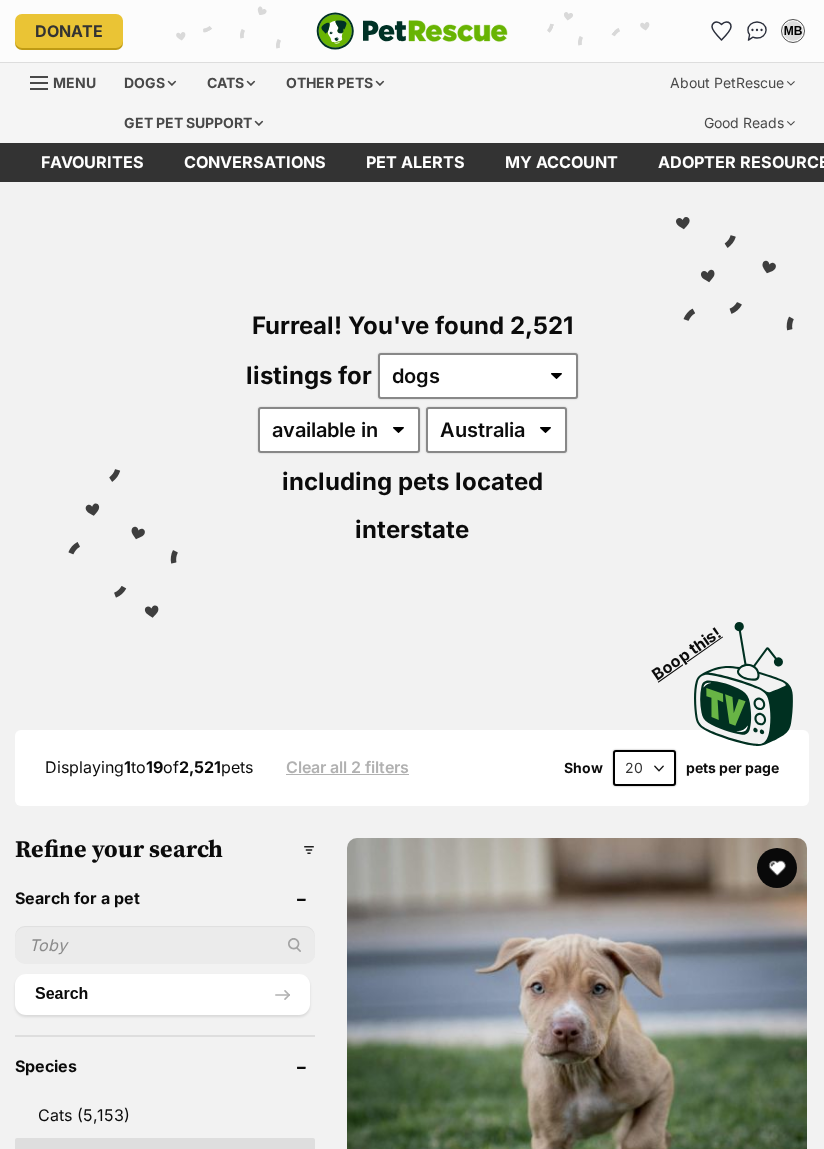 scroll, scrollTop: 0, scrollLeft: 0, axis: both 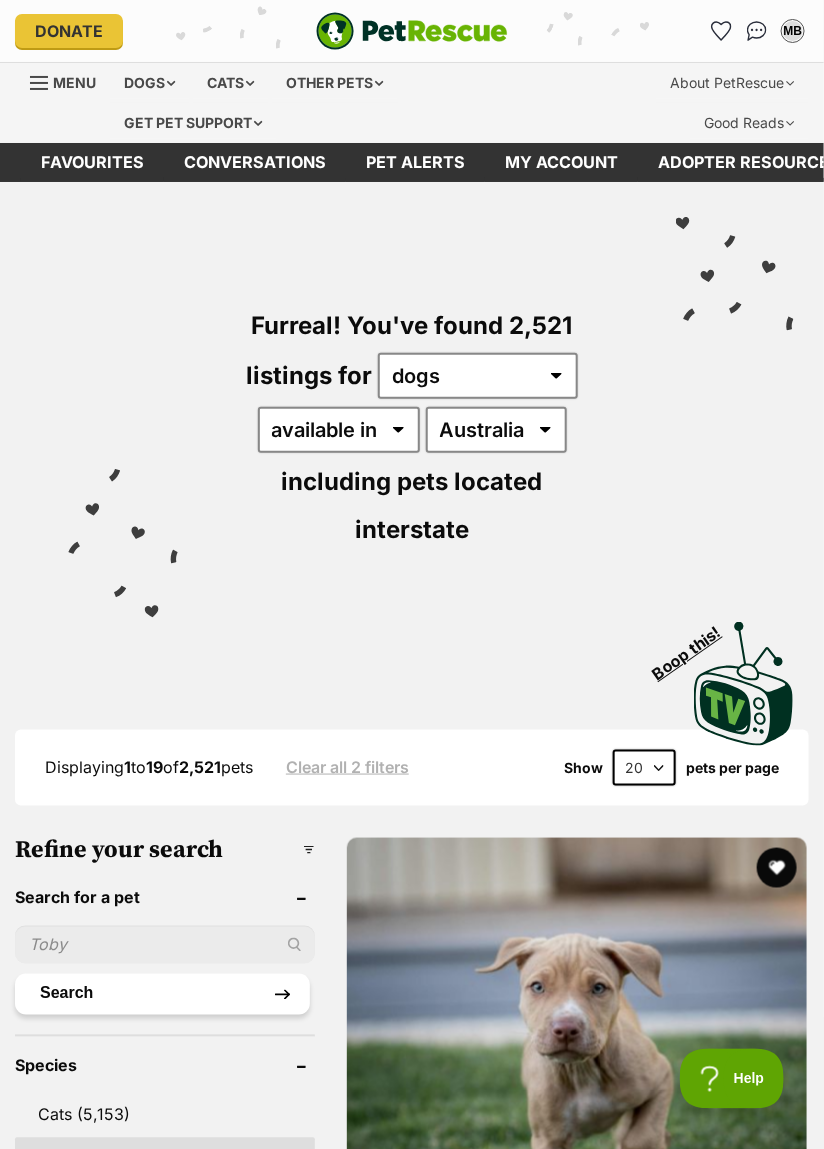 click on "Search" at bounding box center (162, 994) 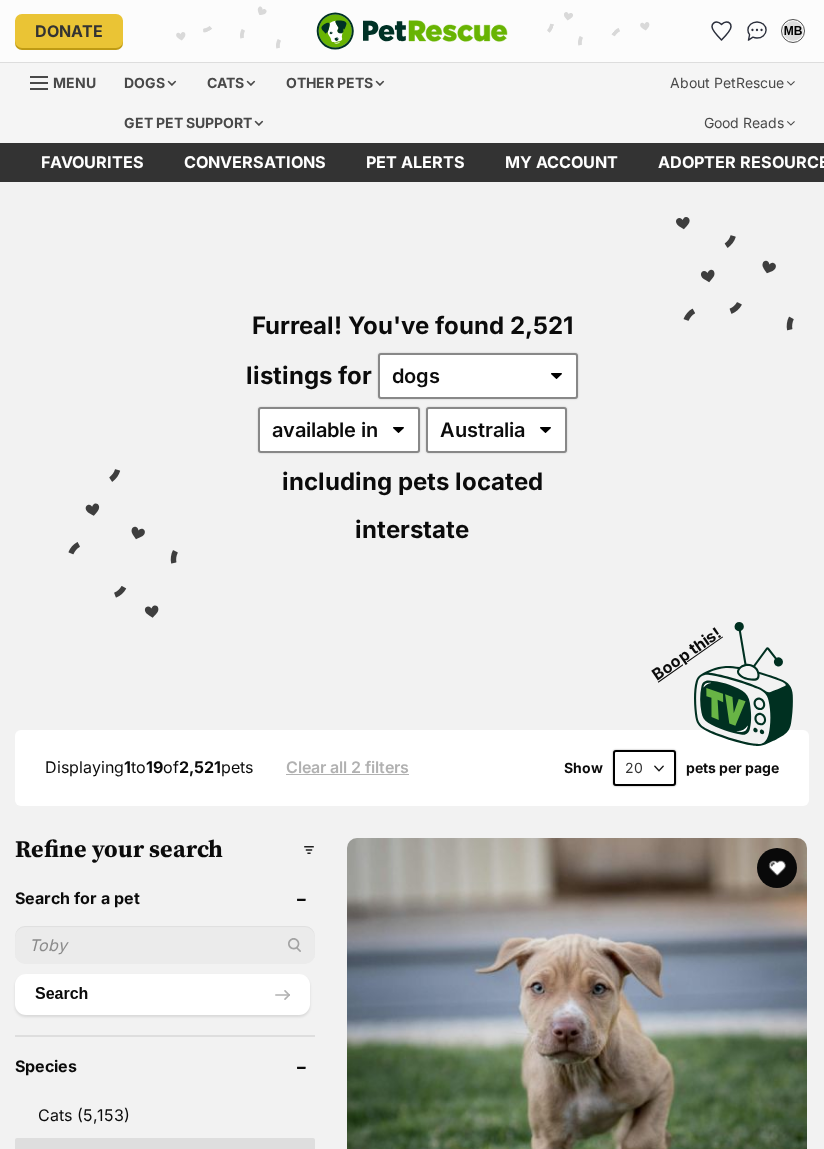 scroll, scrollTop: 0, scrollLeft: 0, axis: both 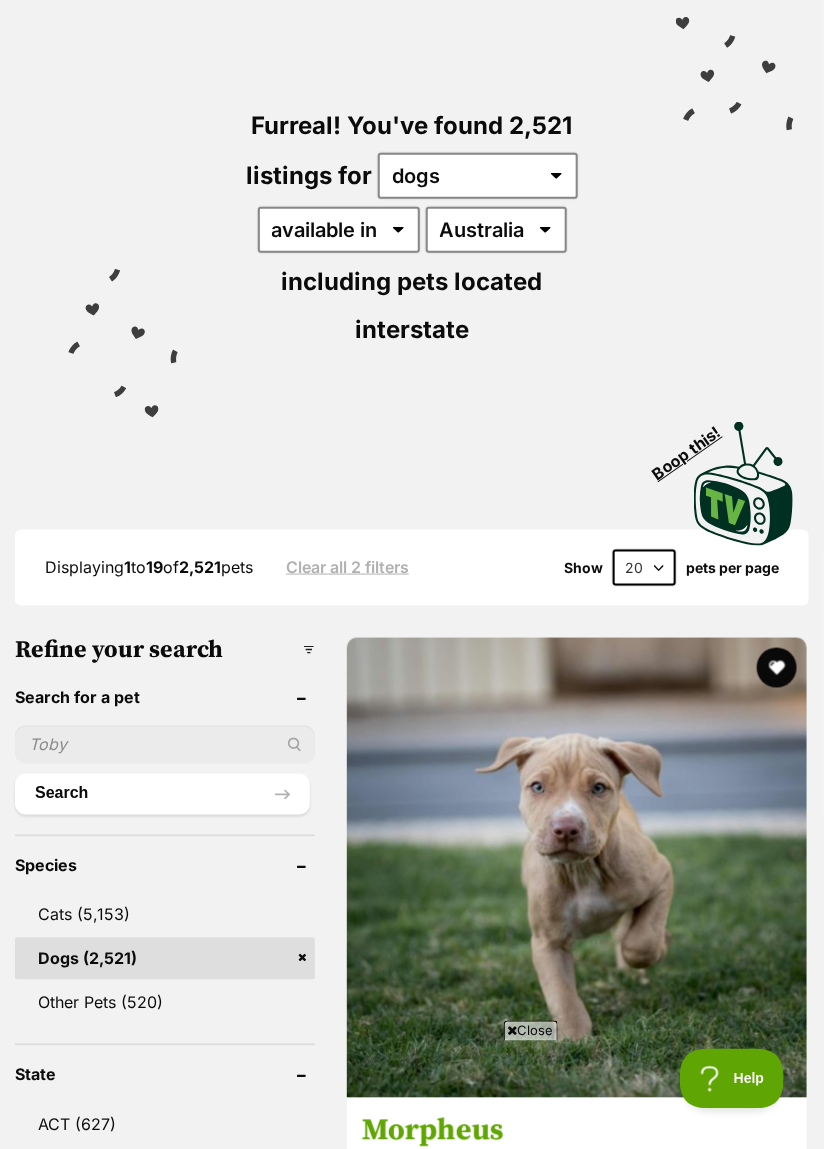 click at bounding box center [165, 745] 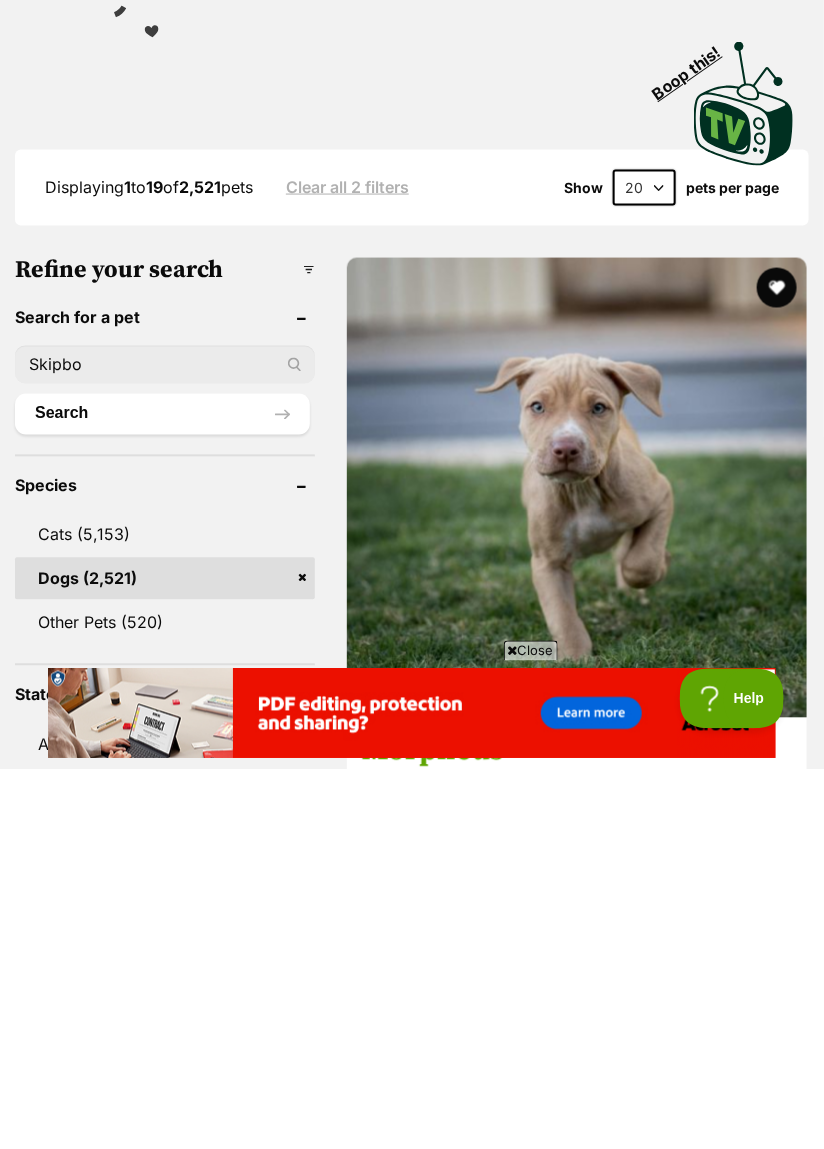scroll, scrollTop: 0, scrollLeft: 0, axis: both 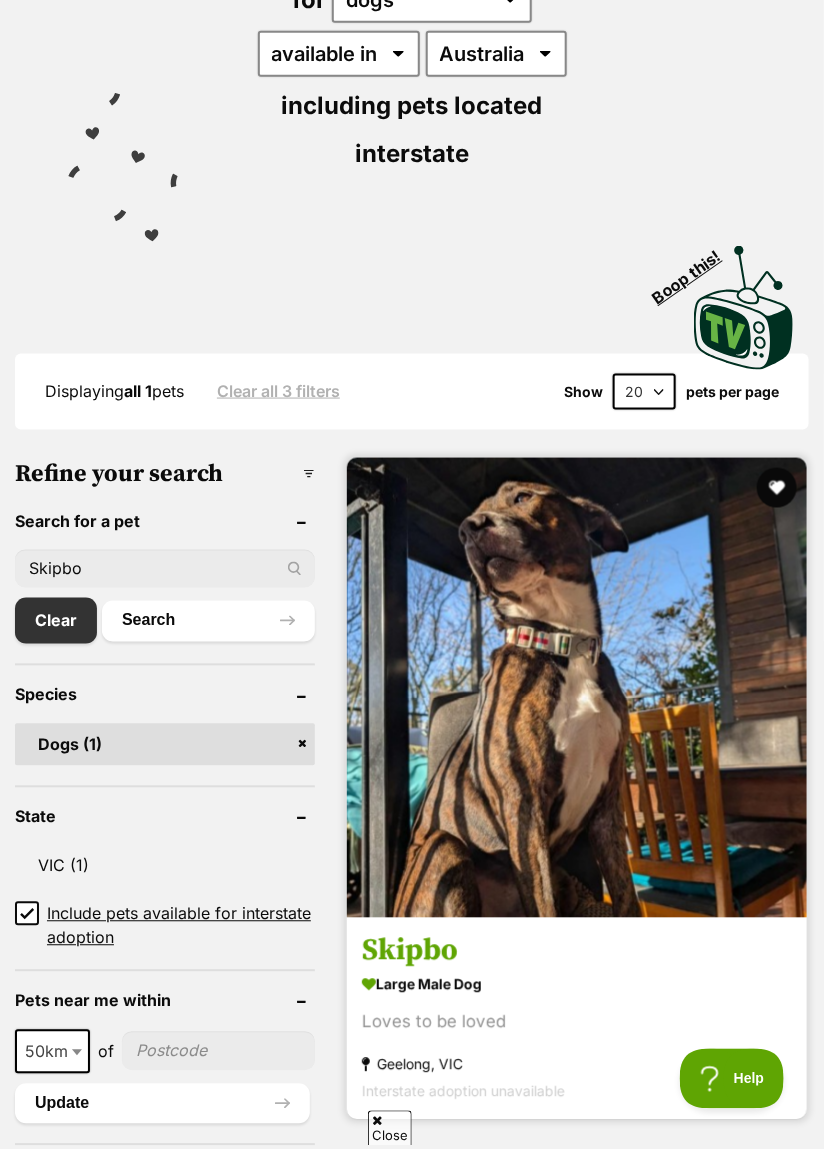 click on "Skipbo" at bounding box center [577, 951] 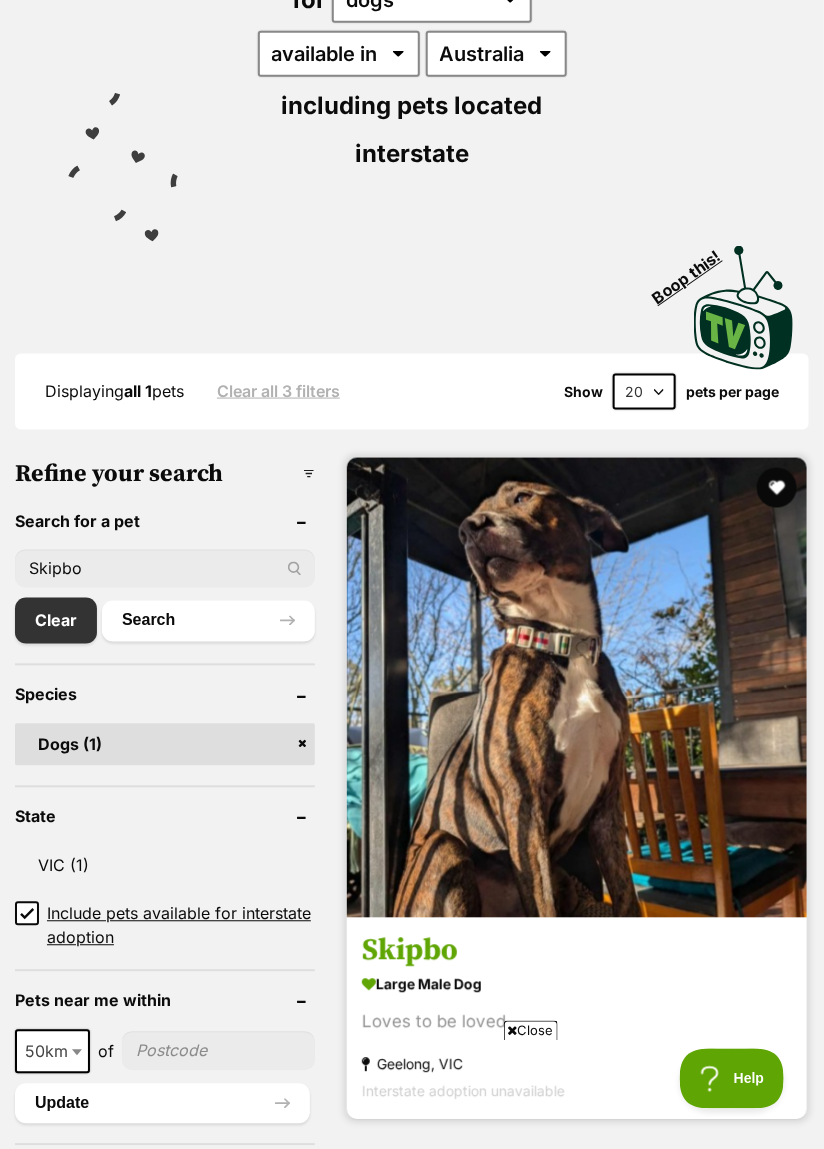 scroll, scrollTop: 0, scrollLeft: 0, axis: both 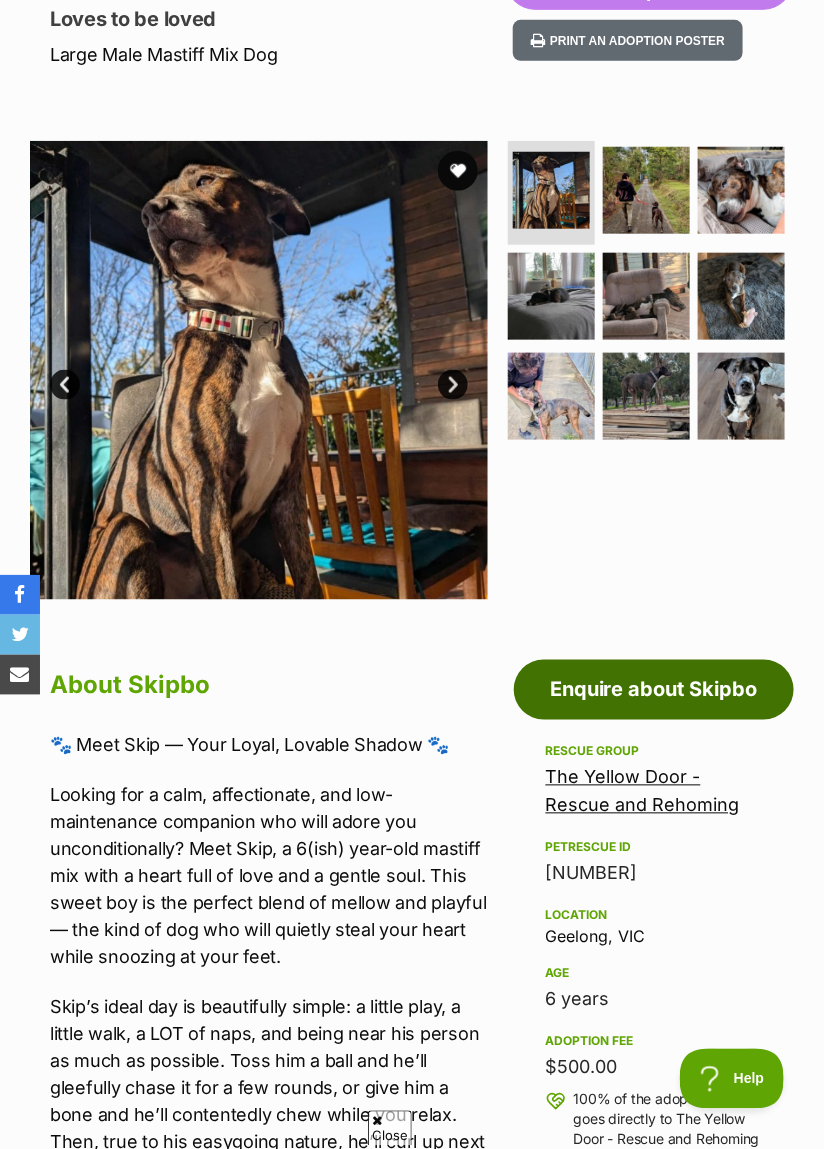 click on "Enquire about Skipbo" at bounding box center (654, 690) 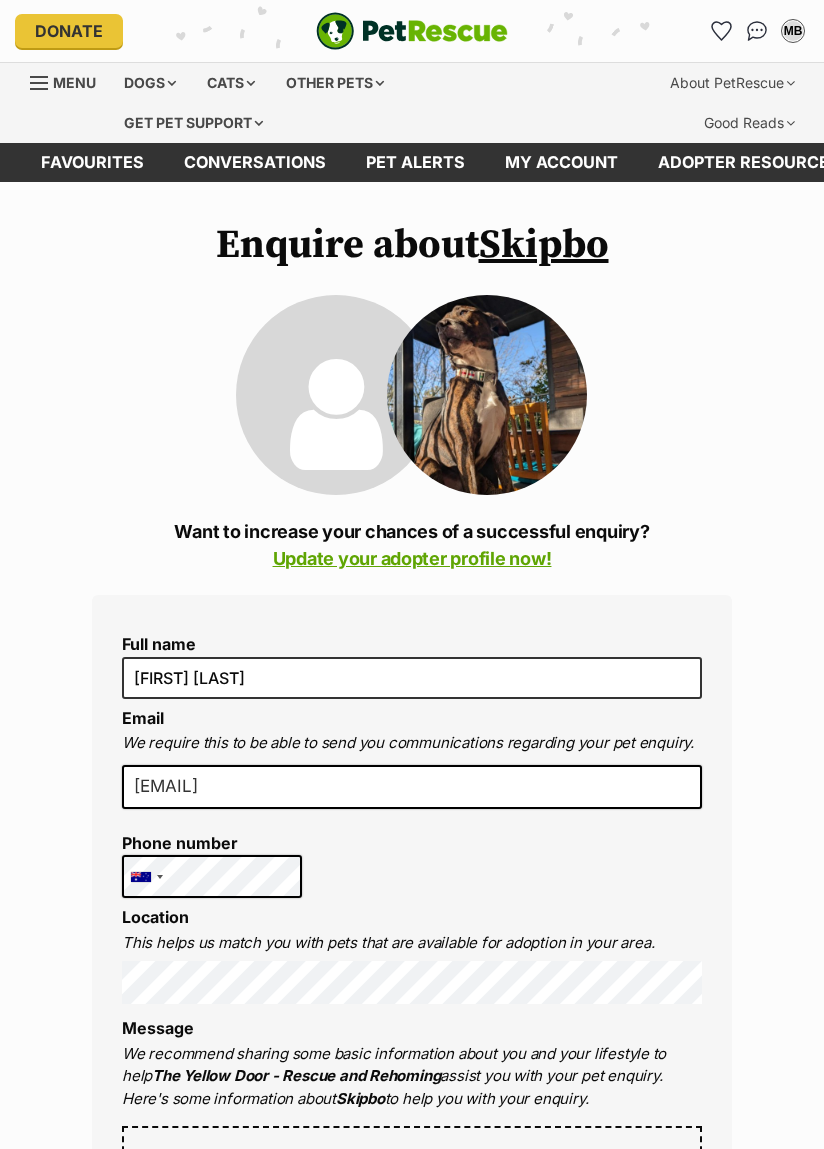 scroll, scrollTop: 0, scrollLeft: 0, axis: both 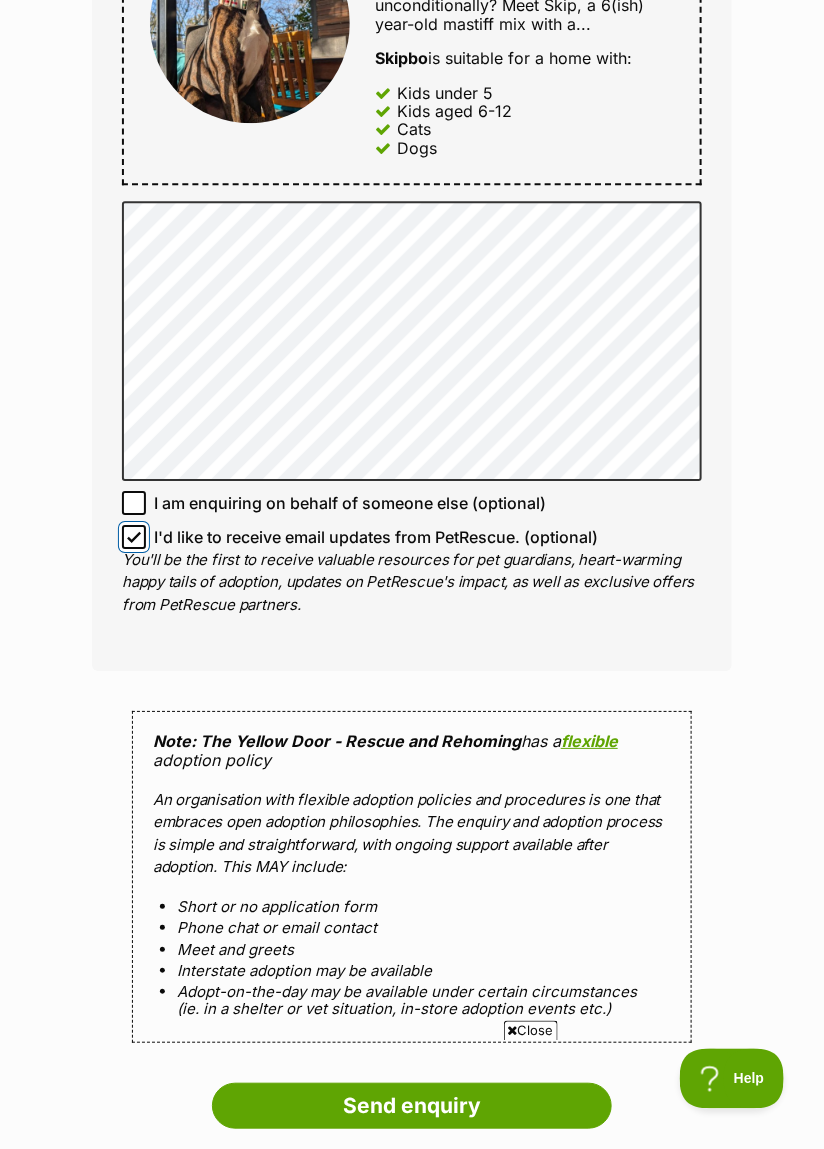 click on "I'd like to receive email updates from PetRescue. (optional)" at bounding box center [134, 537] 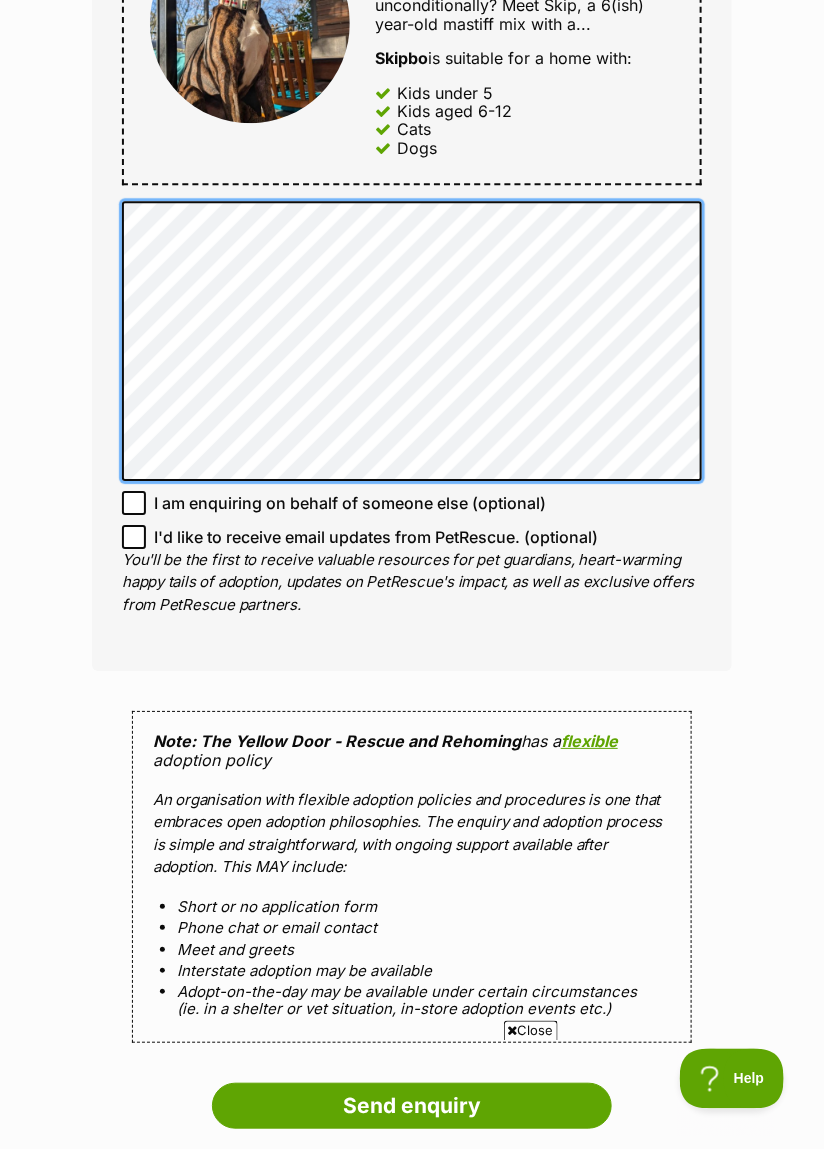 scroll, scrollTop: 0, scrollLeft: 0, axis: both 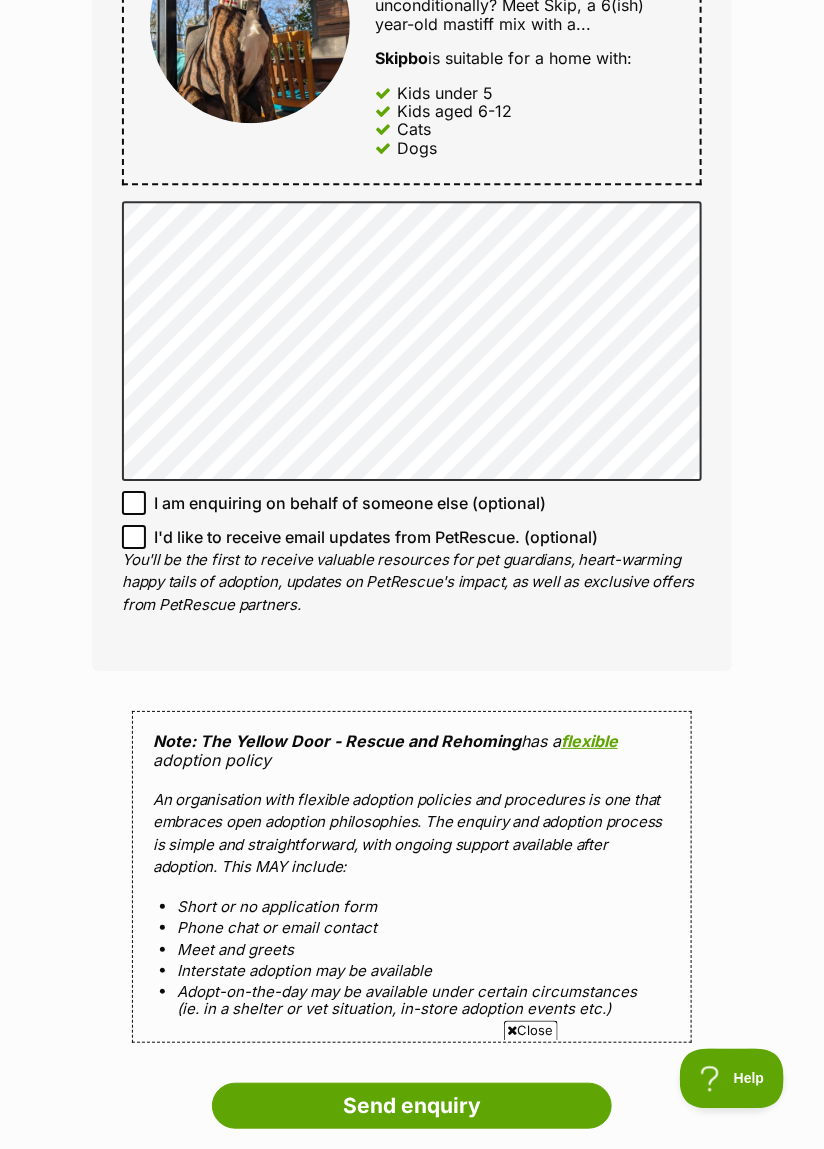 click on "Enquire about  Skipbo
Want to increase your chances of a successful enquiry?
Update your adopter profile now!
Full name Michelle Bethune
Email
We require this to be able to send you communications regarding your pet enquiry.
michellebethune@hotmail.com
Phone number United States +1 United Kingdom +44 Afghanistan (‫افغانستان‬‎) +93 Albania (Shqipëri) +355 Algeria (‫الجزائر‬‎) +213 American Samoa +1684 Andorra +376 Angola +244 Anguilla +1264 Antigua and Barbuda +1268 Argentina +54 Armenia (Հայաստան) +374 Aruba +297 Australia +61 Austria (Österreich) +43 Azerbaijan (Azərbaycan) +994 Bahamas +1242 Bahrain (‫البحرين‬‎) +973 Bangladesh (বাংলাদেশ) +880 Barbados +1246 Belarus (Беларусь) +375 Belgium (België) +32 Belize +501 Benin (Bénin) +229 Bermuda +1441 Bhutan (འབྲུག) +975 Bolivia +591 Bosnia and Herzegovina (Босна и Херцеговина) +387 Botswana +267 Brazil (Brasil)" at bounding box center [412, 306] 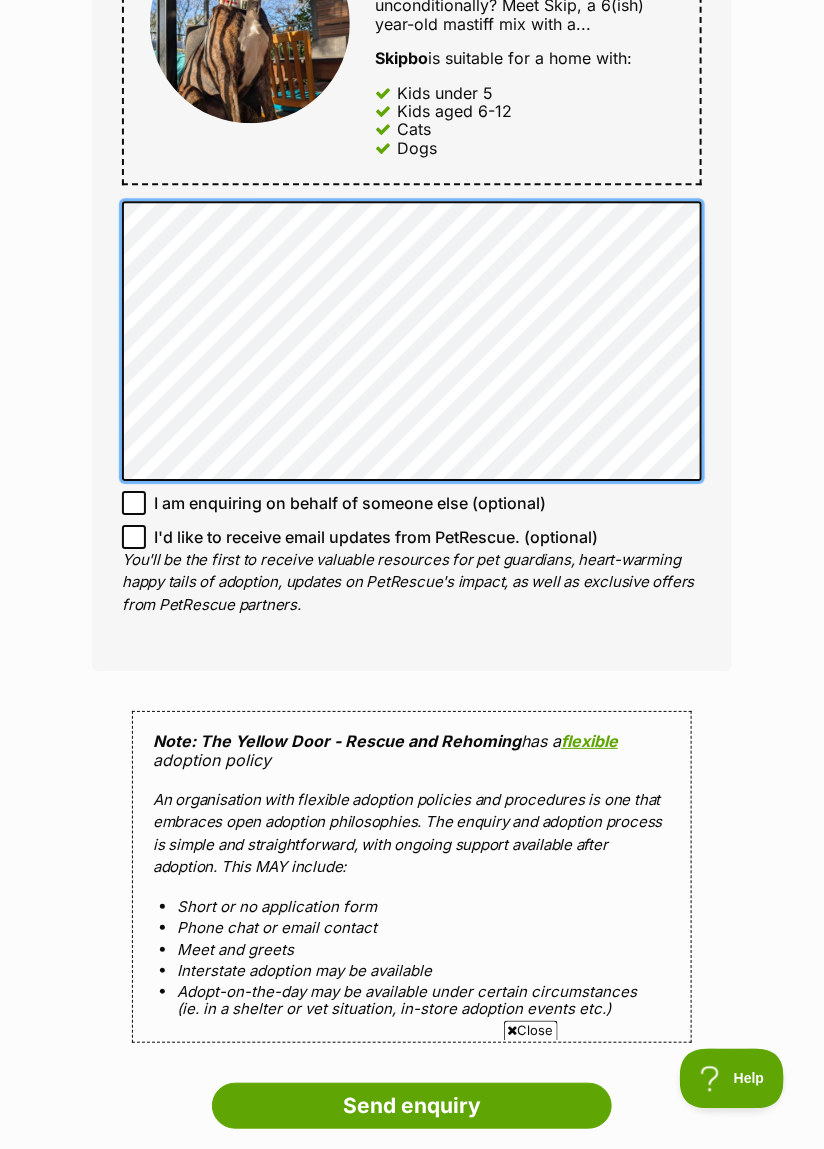 scroll, scrollTop: 0, scrollLeft: 0, axis: both 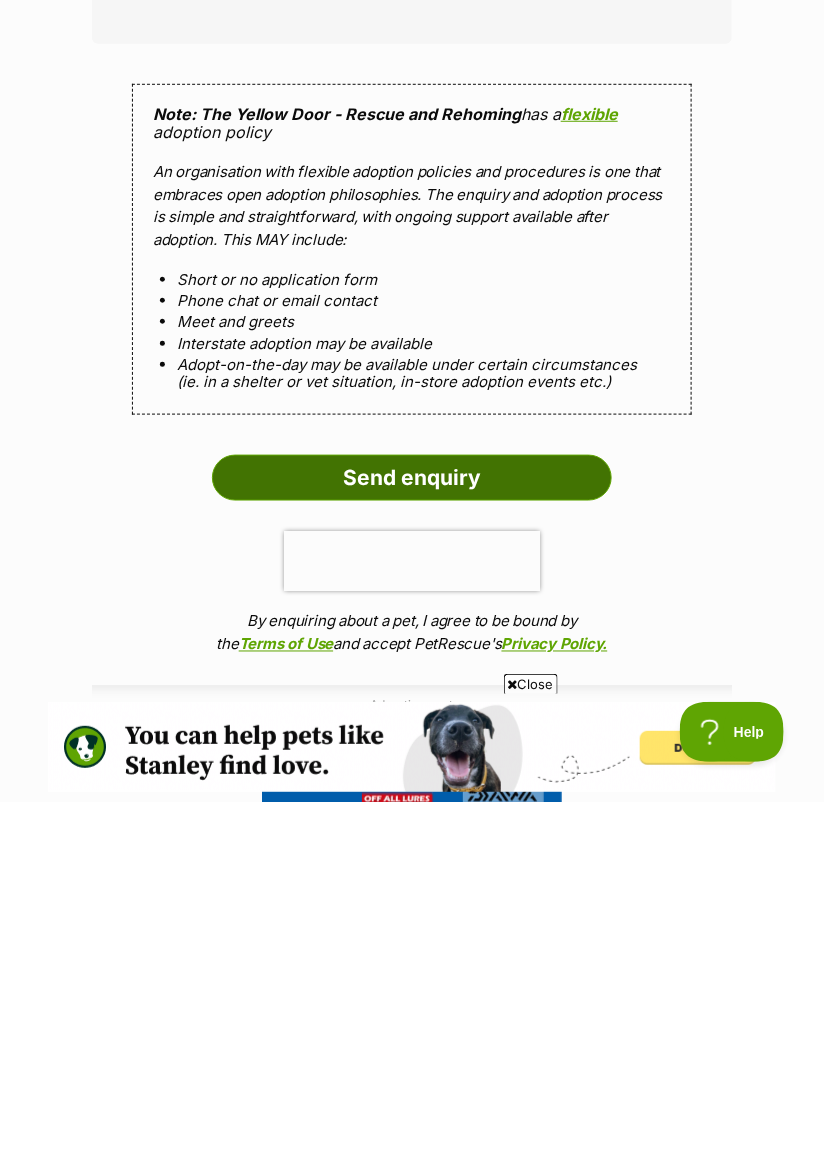 click on "Send enquiry" at bounding box center (412, 825) 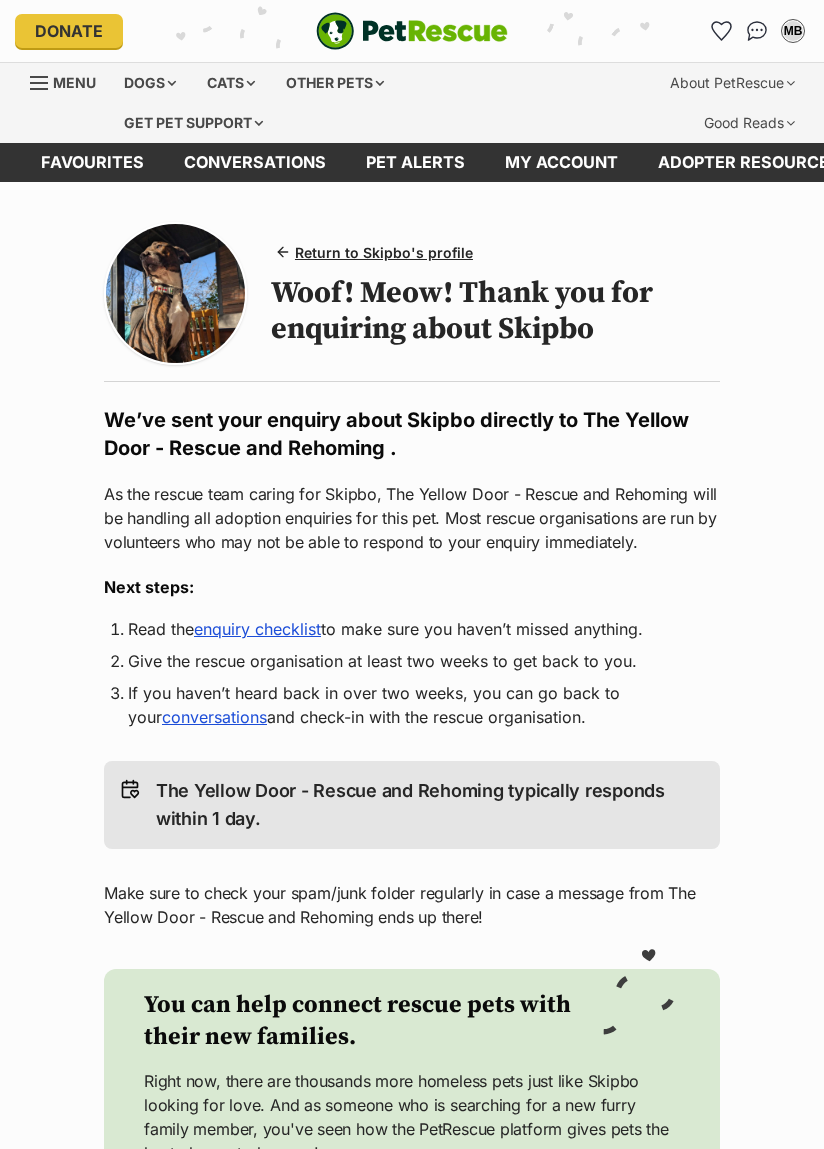 scroll, scrollTop: 0, scrollLeft: 0, axis: both 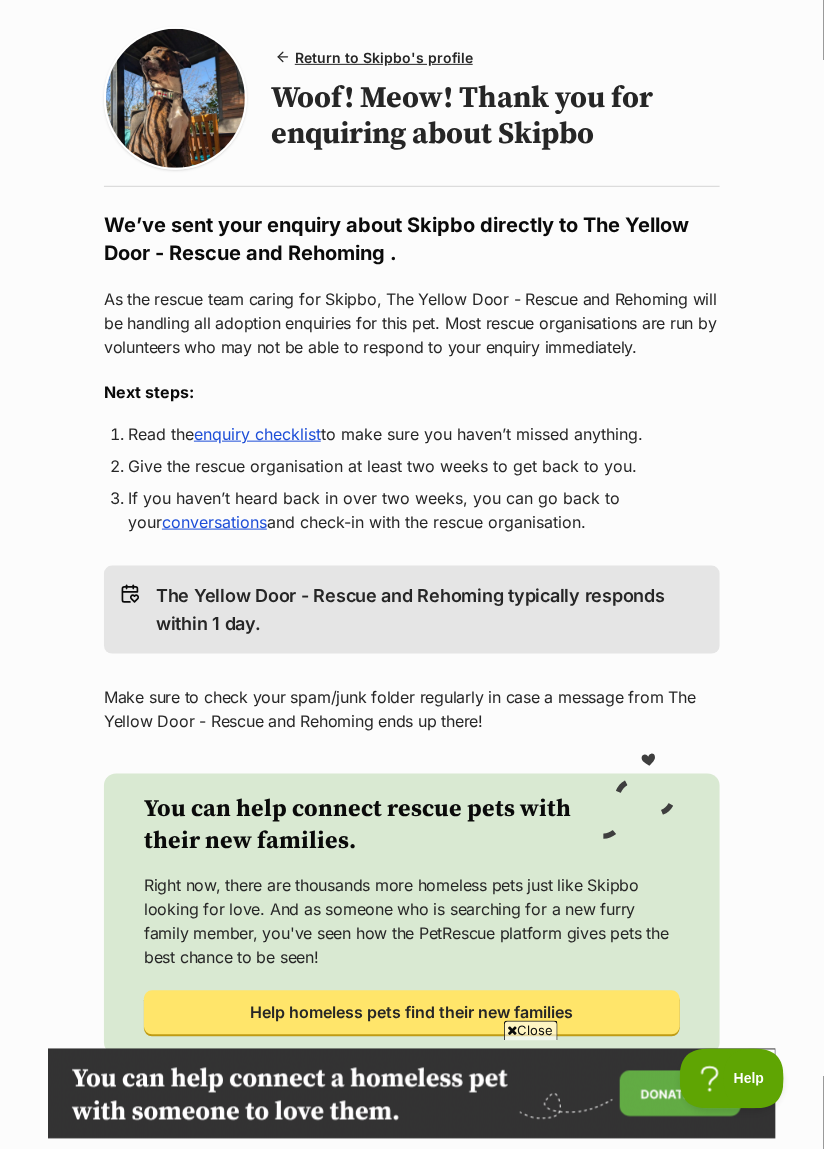 click on "conversations" at bounding box center (214, 522) 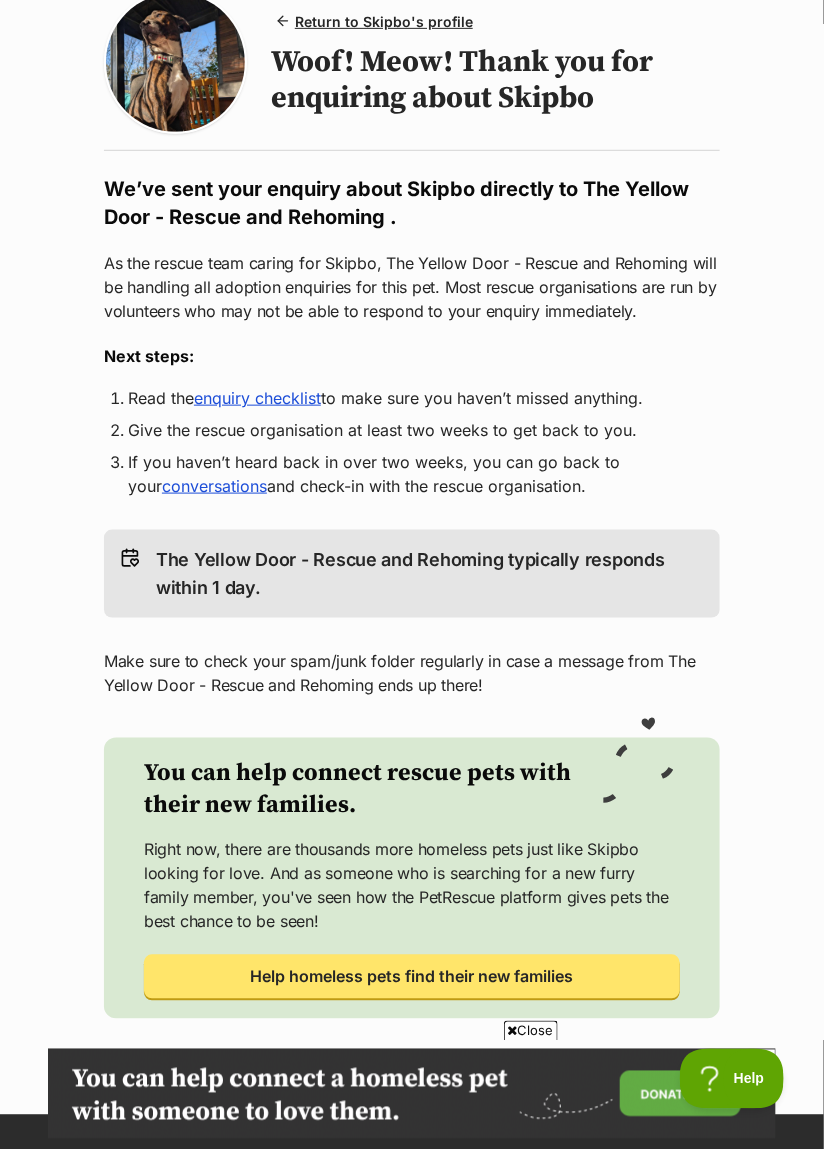 scroll, scrollTop: 291, scrollLeft: 0, axis: vertical 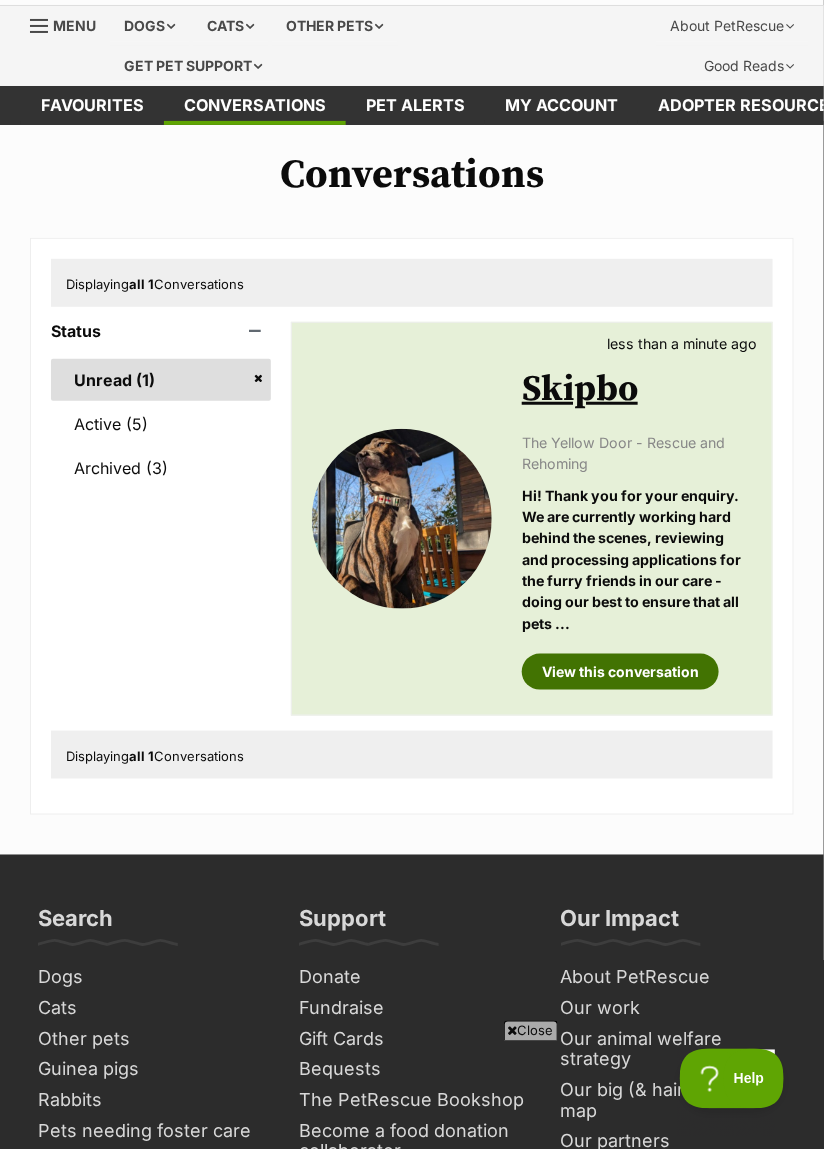 click on "View this conversation" at bounding box center [620, 672] 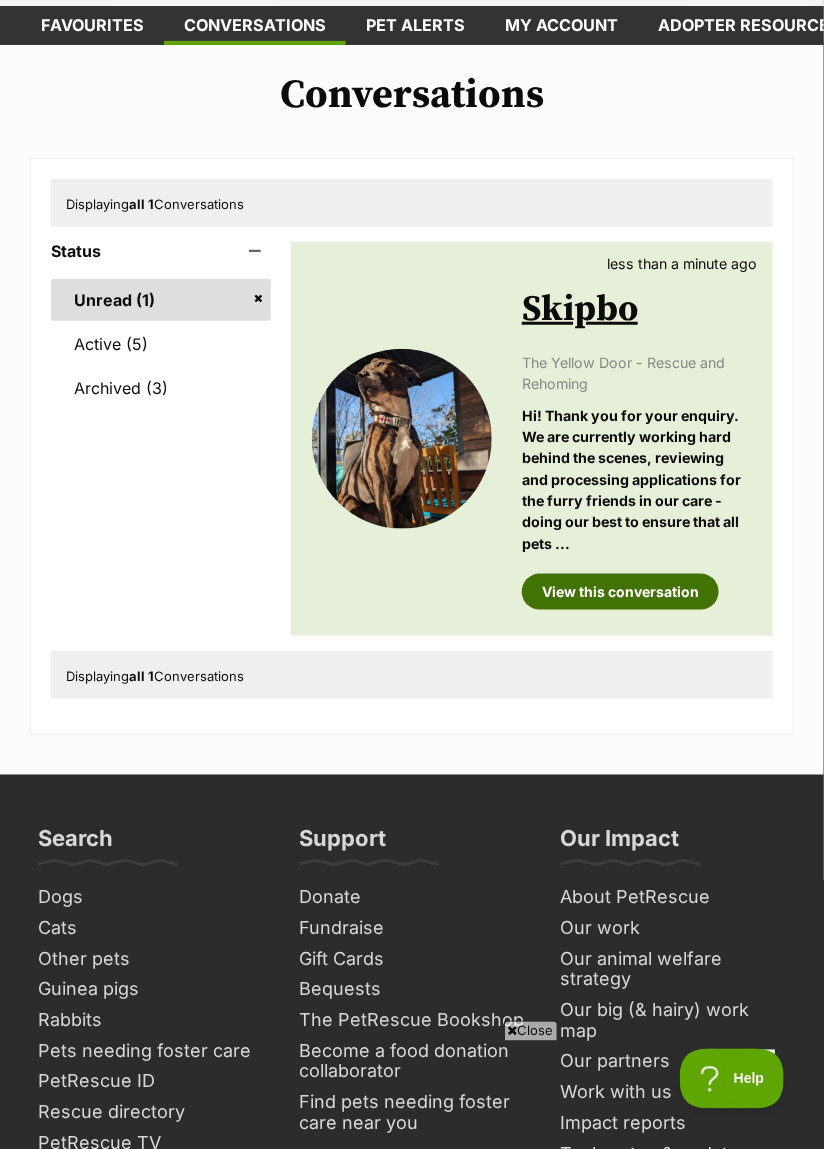 scroll, scrollTop: 153, scrollLeft: 0, axis: vertical 